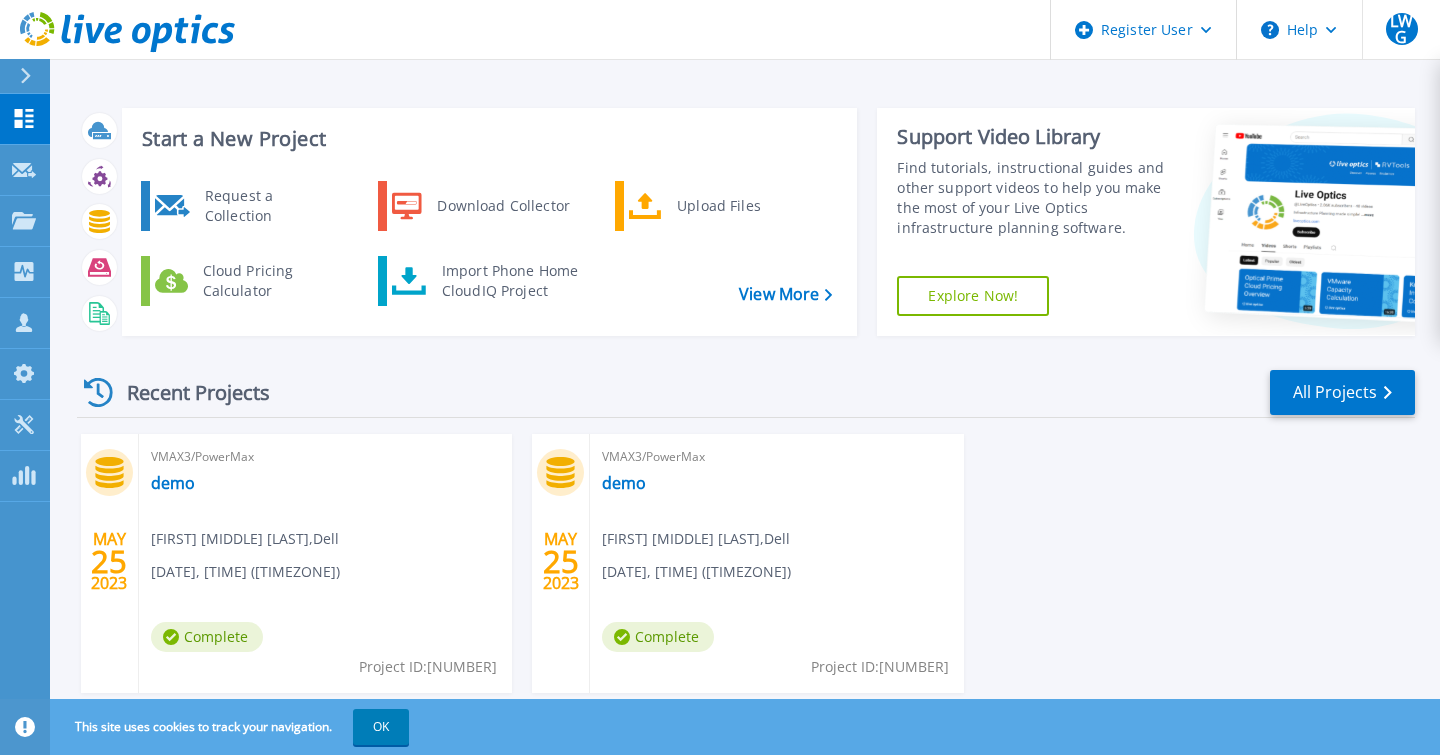 scroll, scrollTop: 0, scrollLeft: 0, axis: both 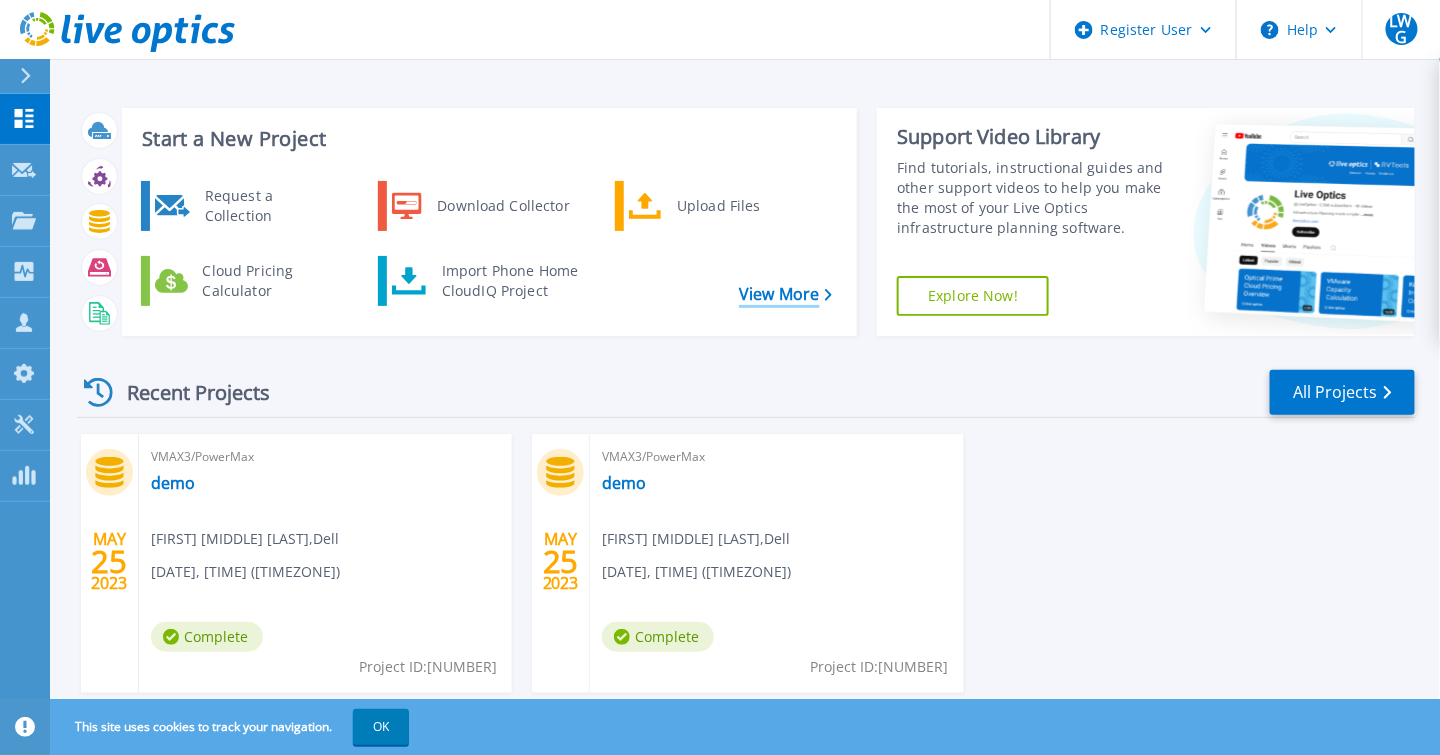 click on "View More" at bounding box center (785, 294) 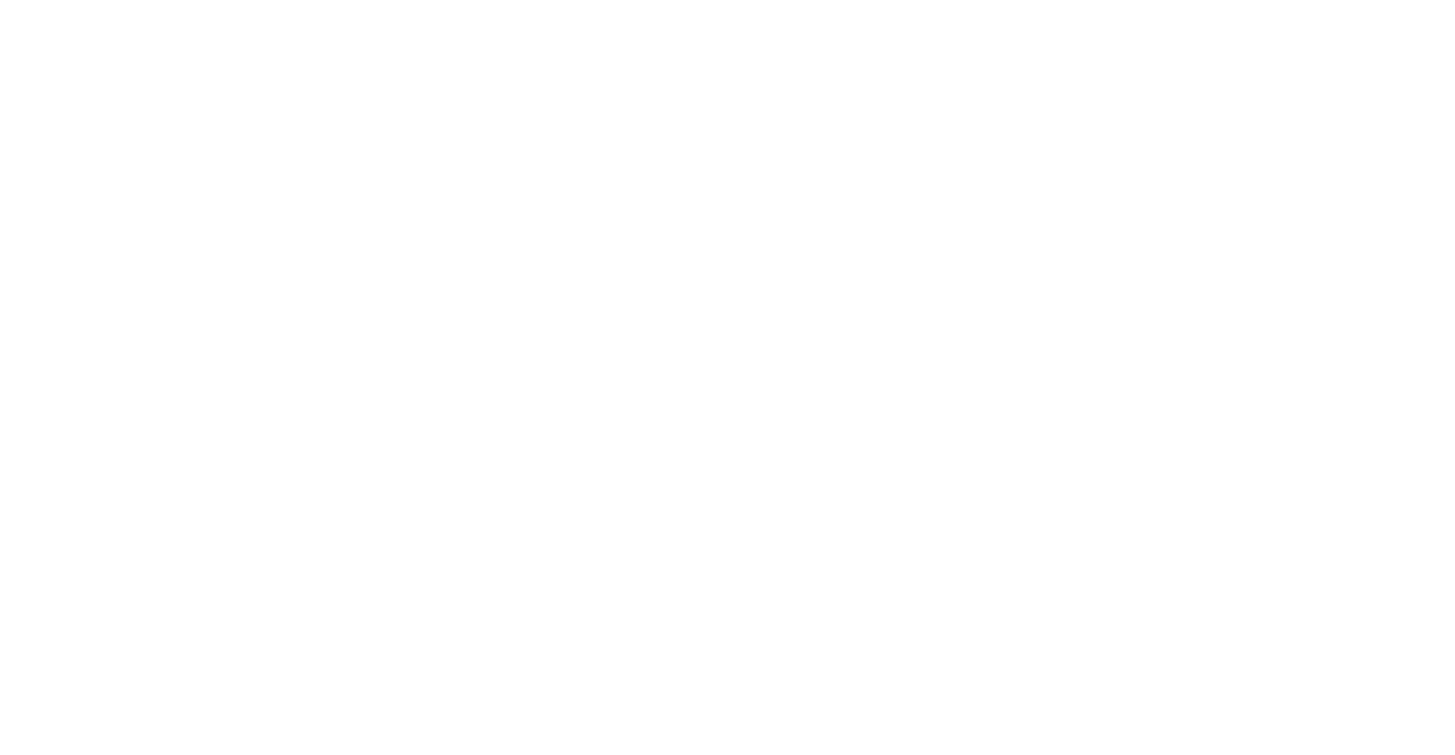 scroll, scrollTop: 0, scrollLeft: 0, axis: both 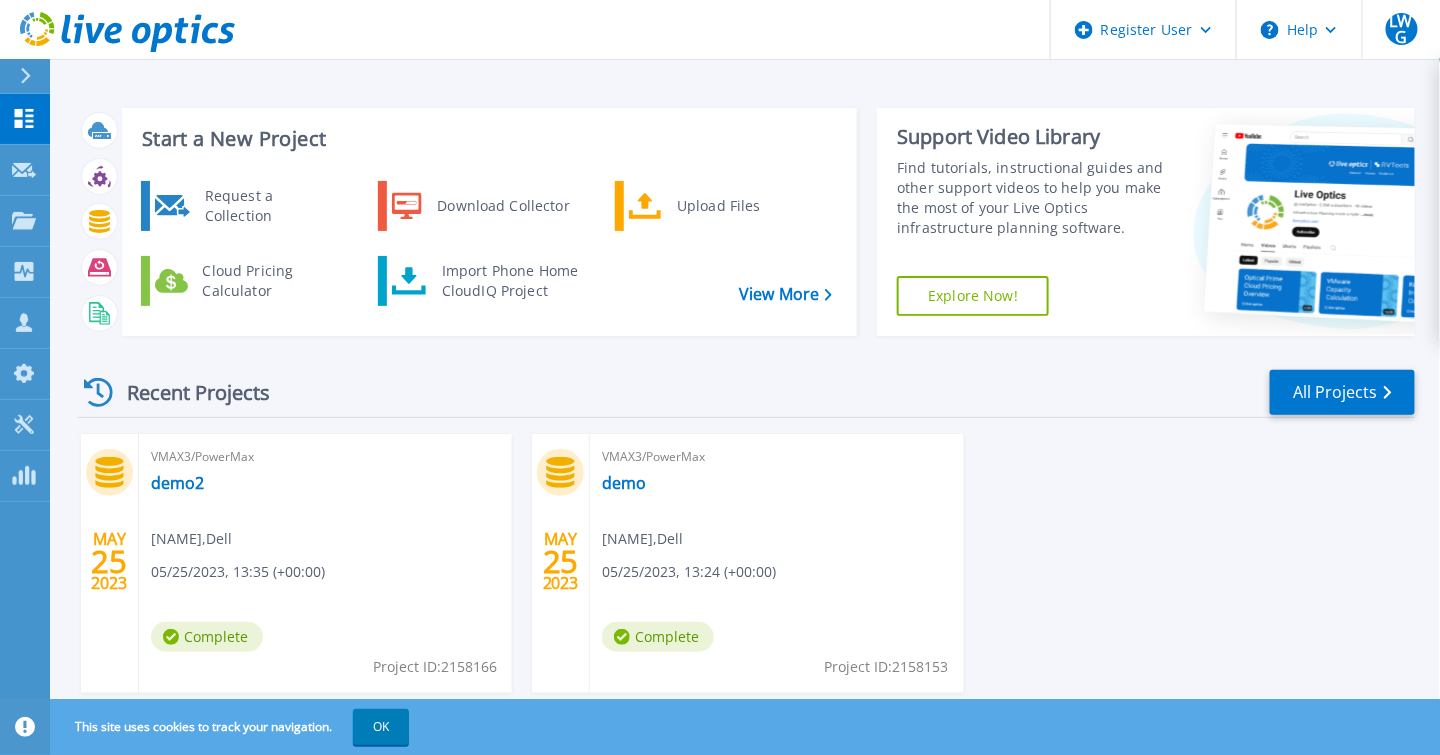 click on "Recent Projects All Projects MAY   25   2023 VMAX3/PowerMax demo2 Lara Wei Guo ,  Dell  05/25/2023, 13:35 (+00:00) Complete Project ID:  2158166 MAY   25   2023 VMAX3/PowerMax demo Lara Wei Guo ,  Dell  05/25/2023, 13:24 (+00:00) Complete Project ID:  2158153" at bounding box center [746, 550] 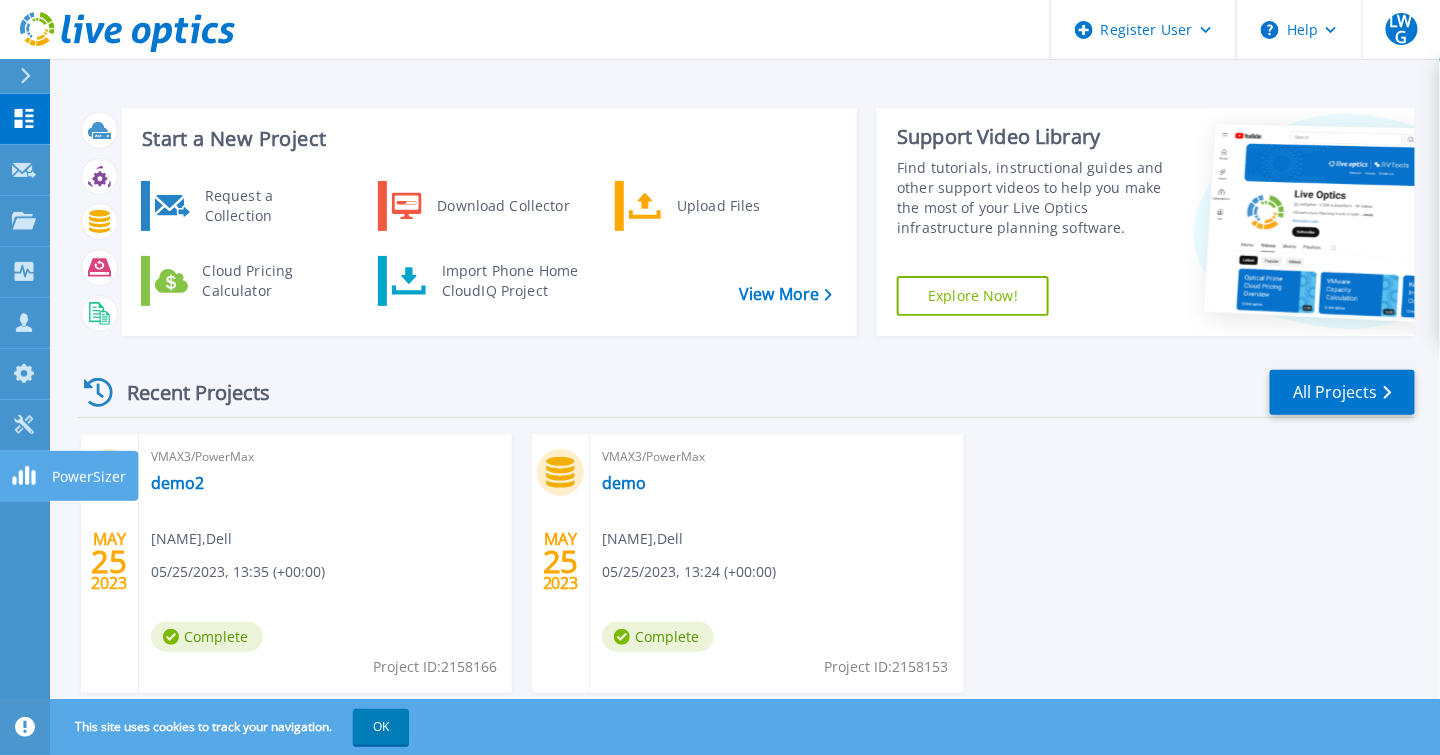 click on "PowerSizer PowerSizer" at bounding box center [25, 476] 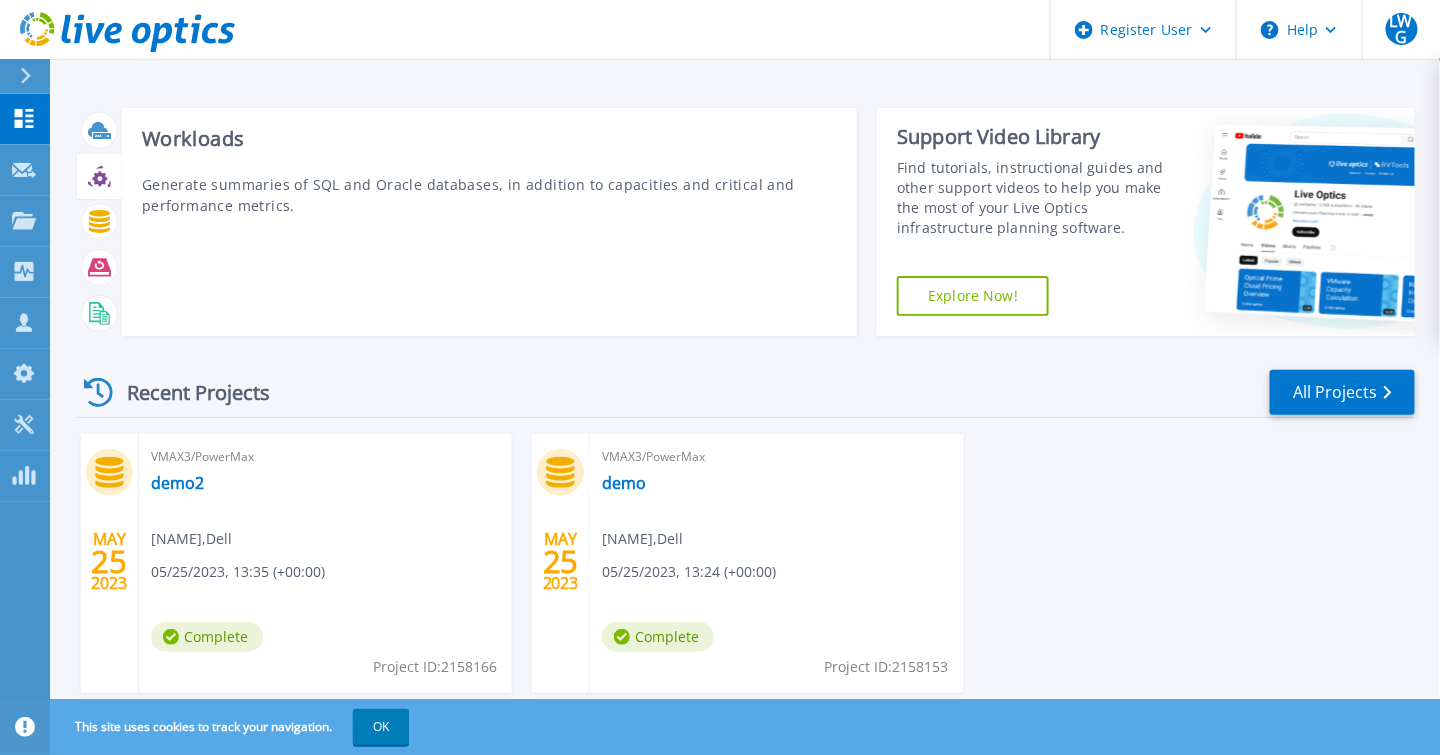 click 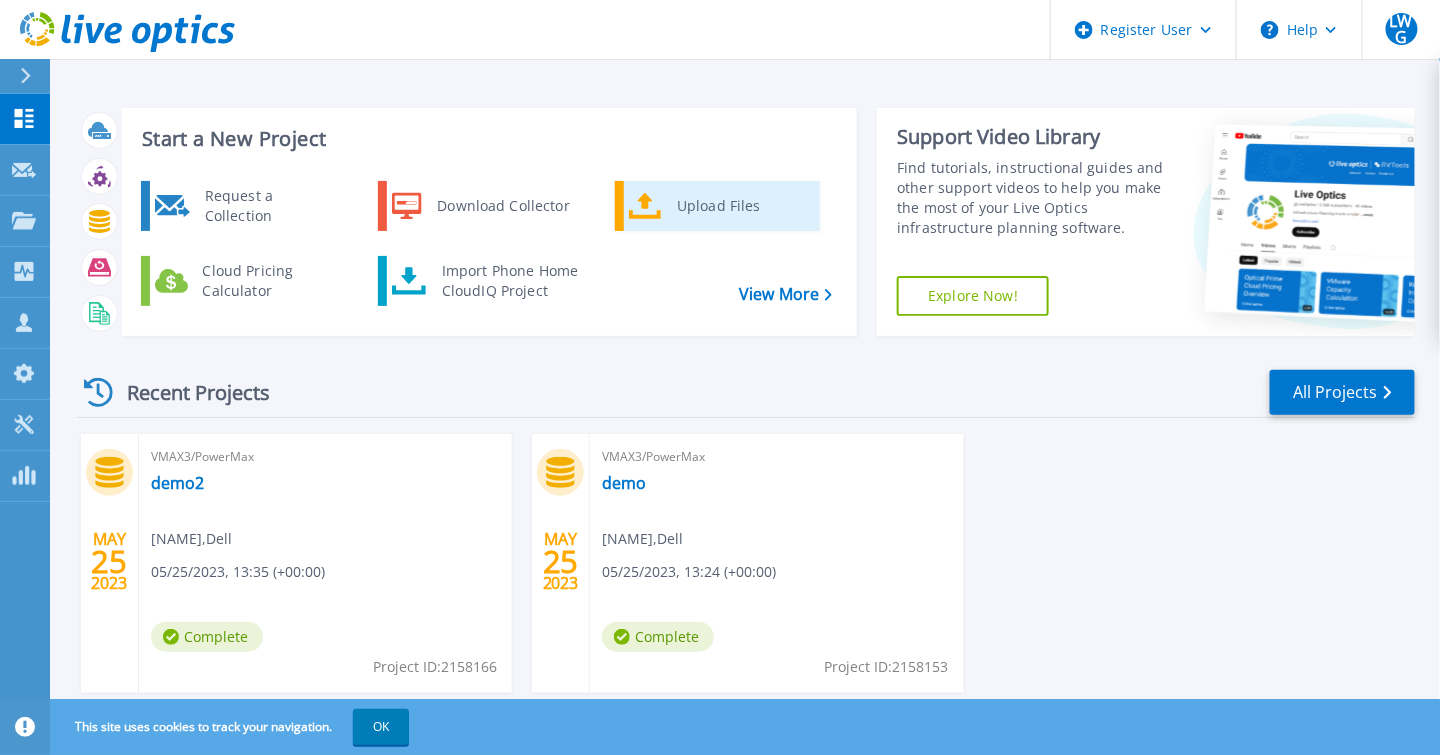 click on "Upload Files" at bounding box center (741, 206) 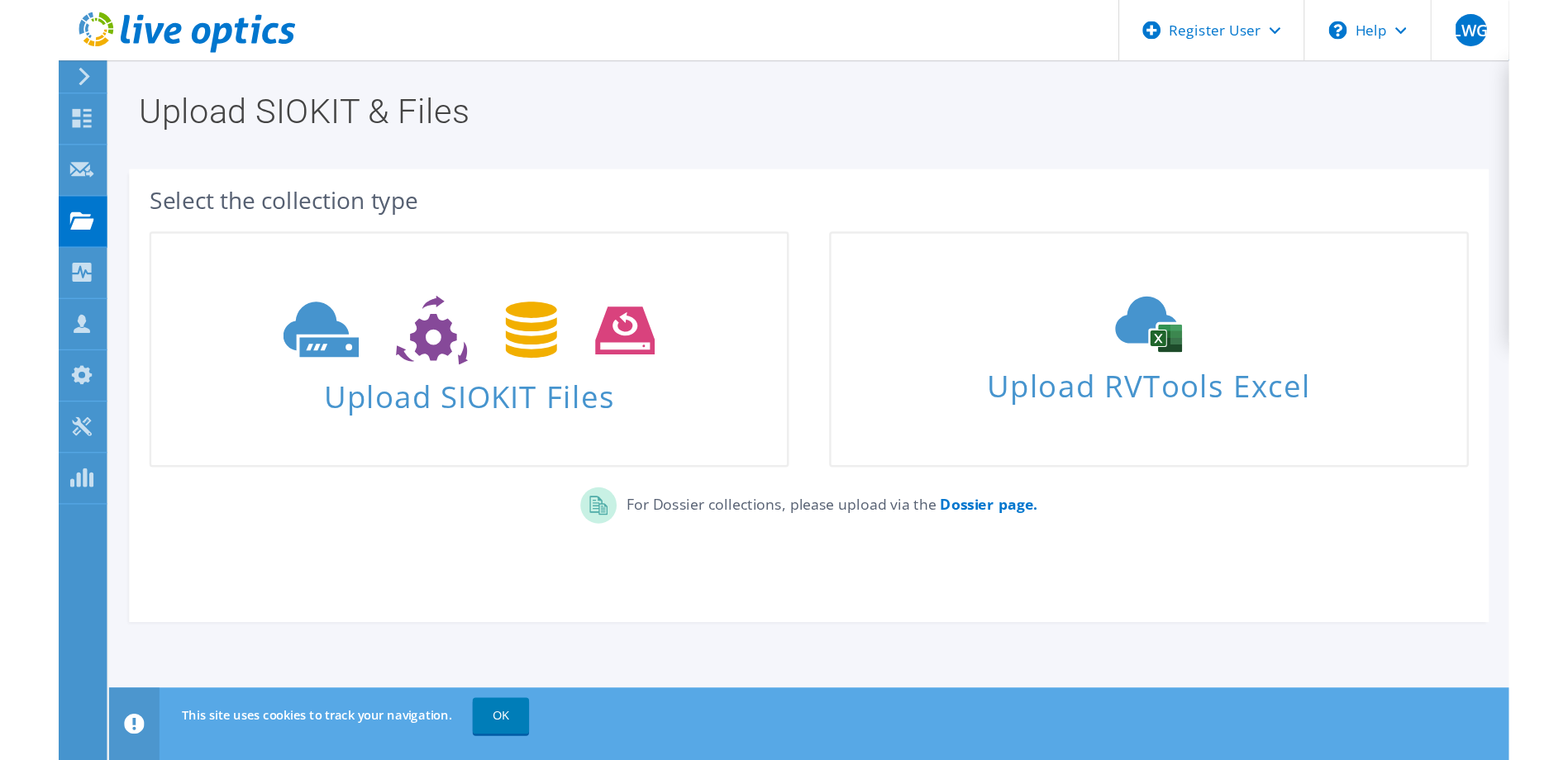 scroll, scrollTop: 0, scrollLeft: 0, axis: both 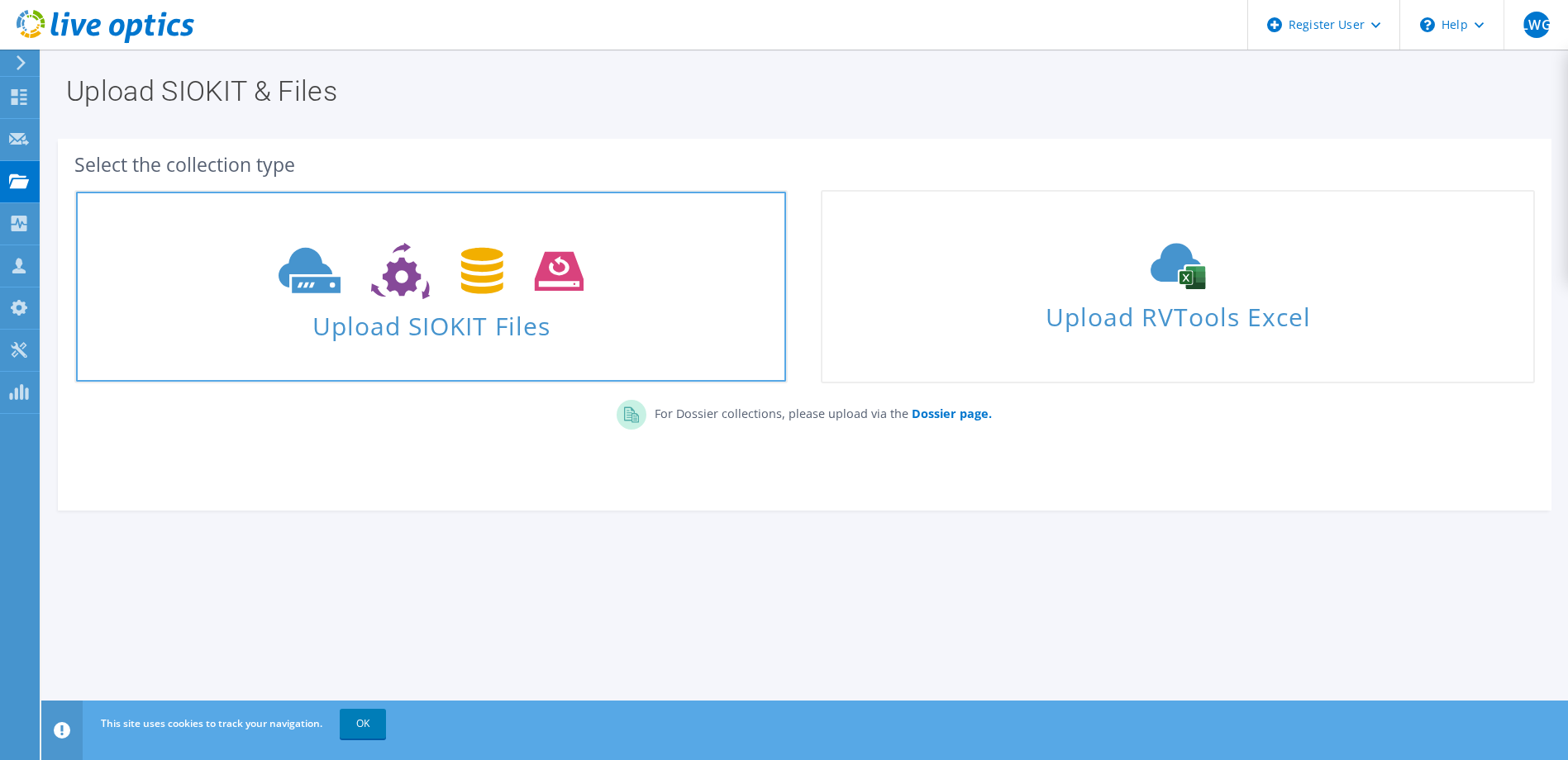 click on "Upload SIOKIT Files" at bounding box center (431, 321) 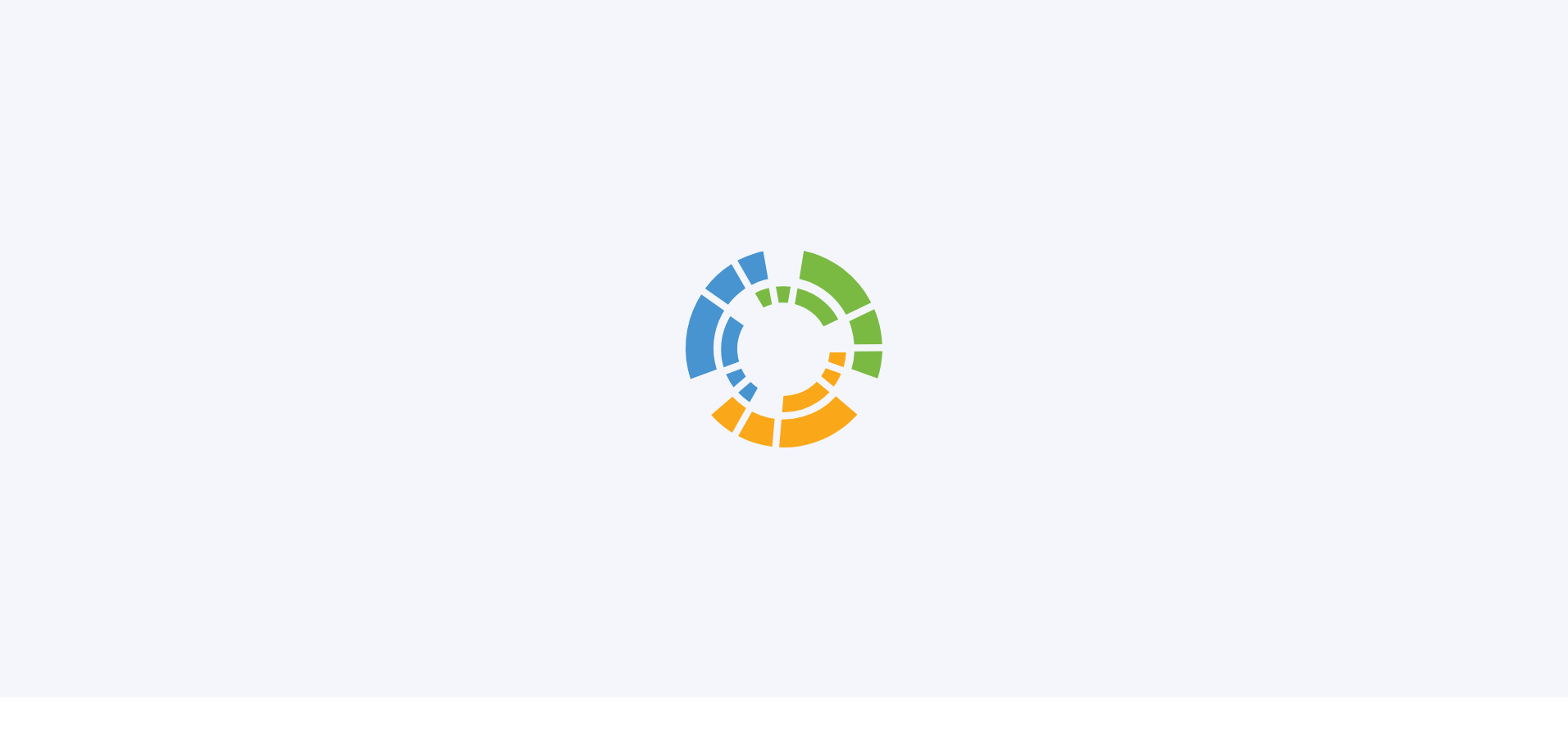 scroll, scrollTop: 0, scrollLeft: 0, axis: both 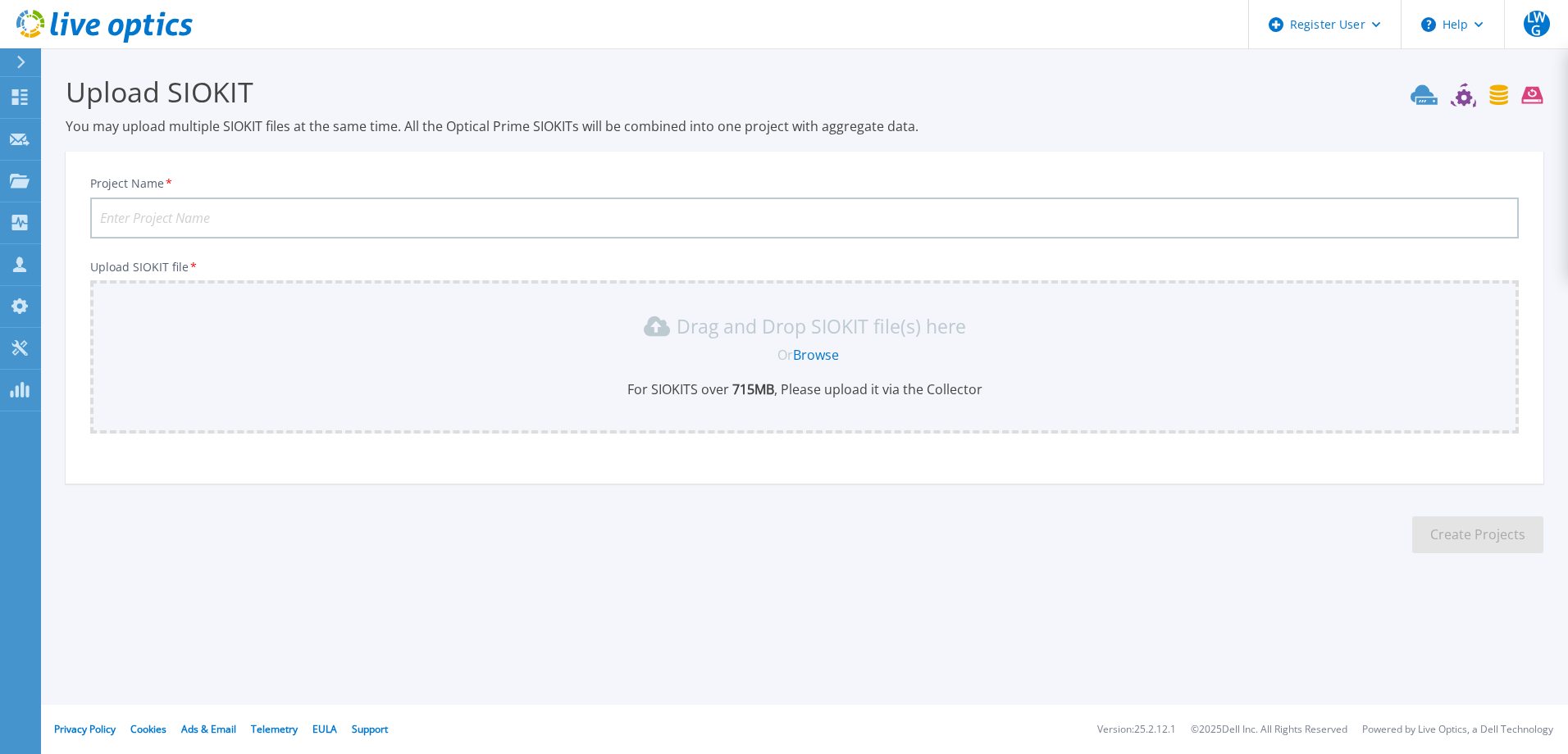 click on "Project Name *" at bounding box center (805, 218) 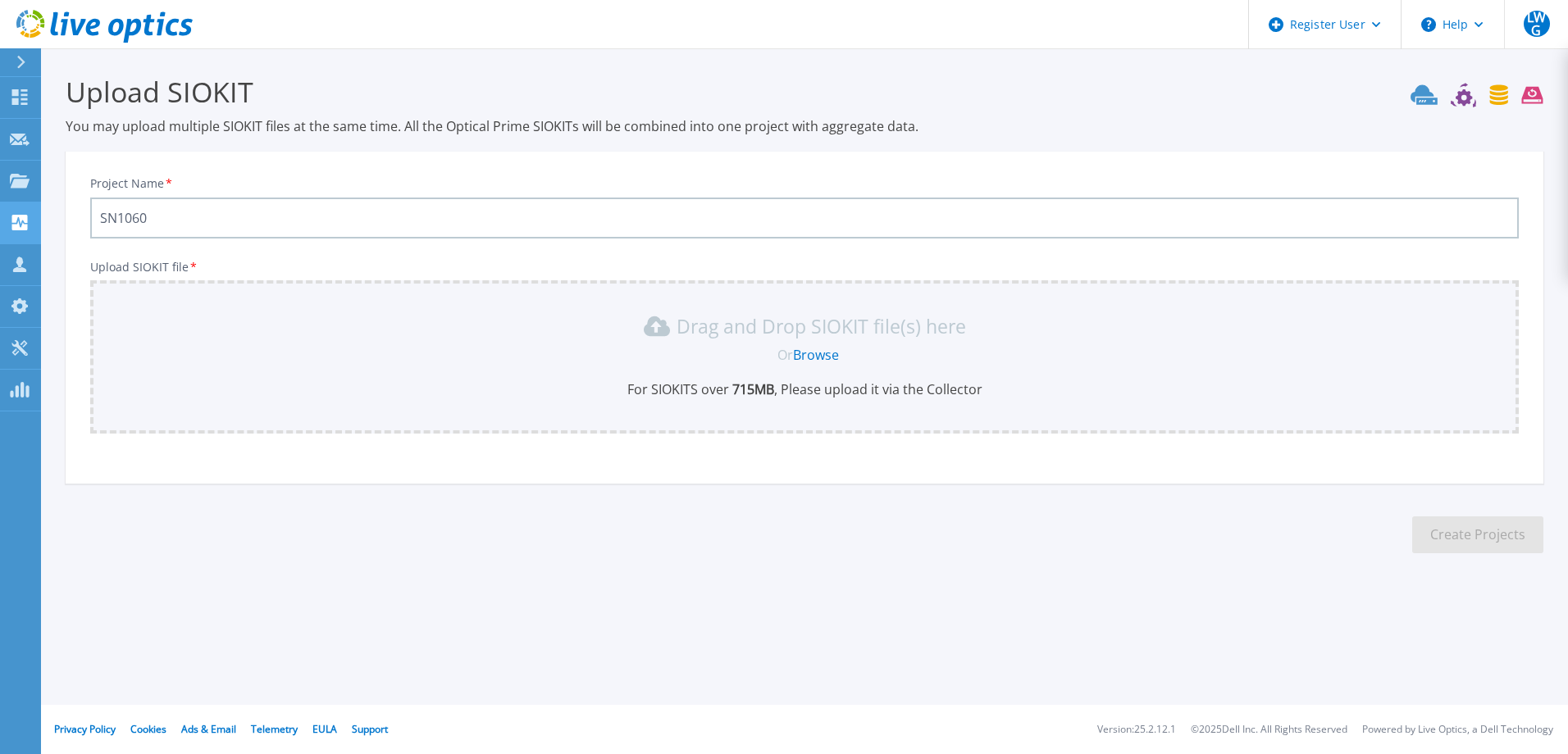 type on "SN1060" 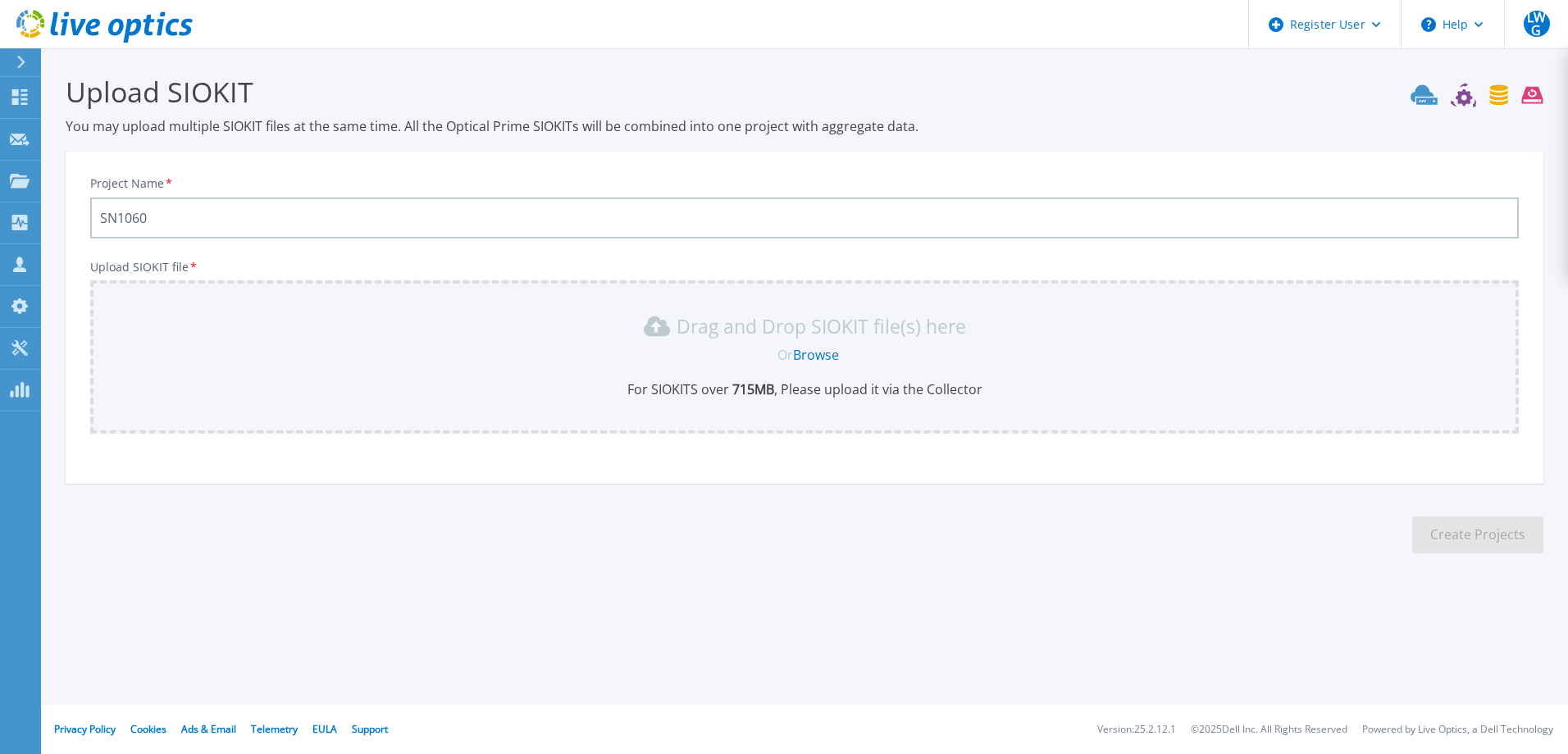 click on "Browse" at bounding box center (816, 355) 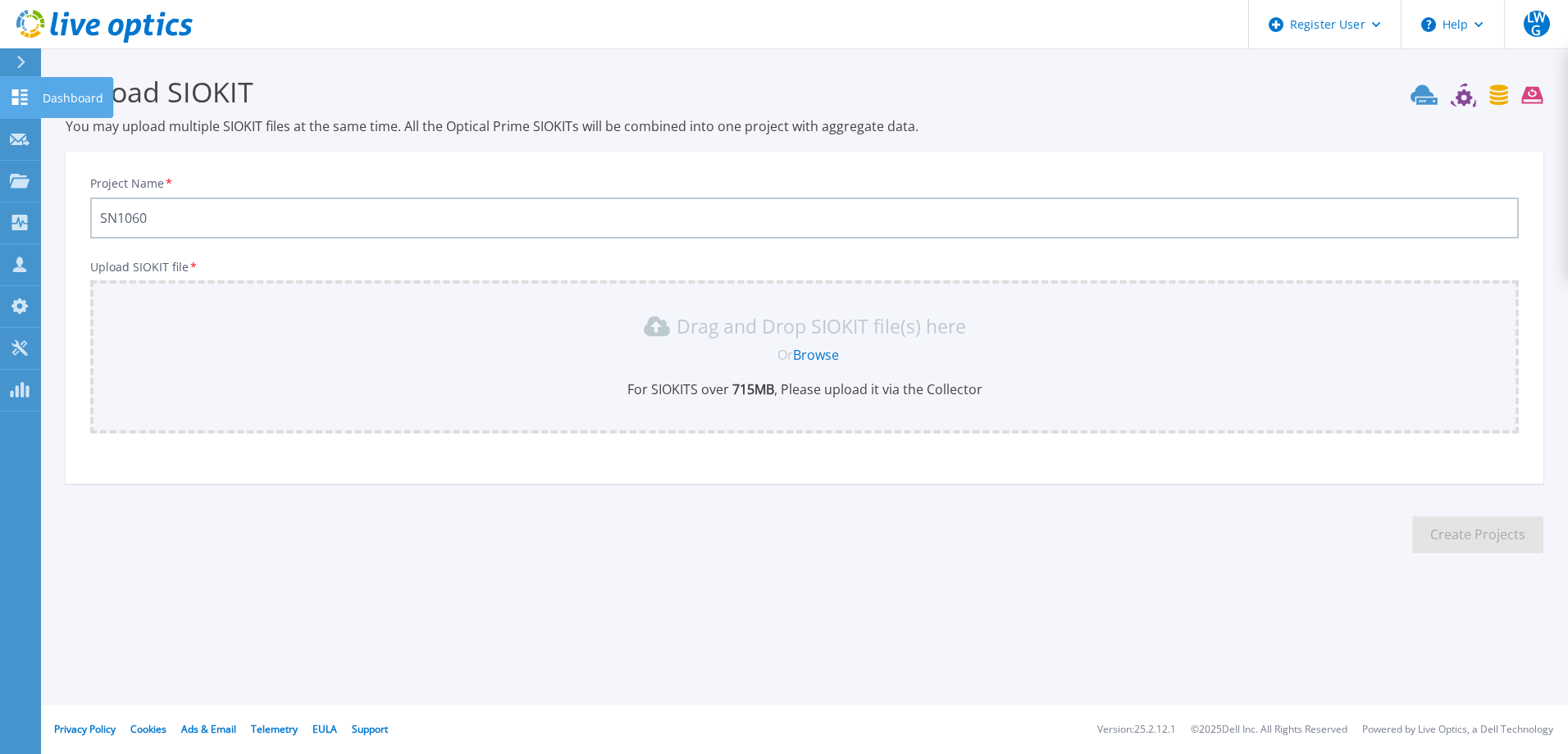 click 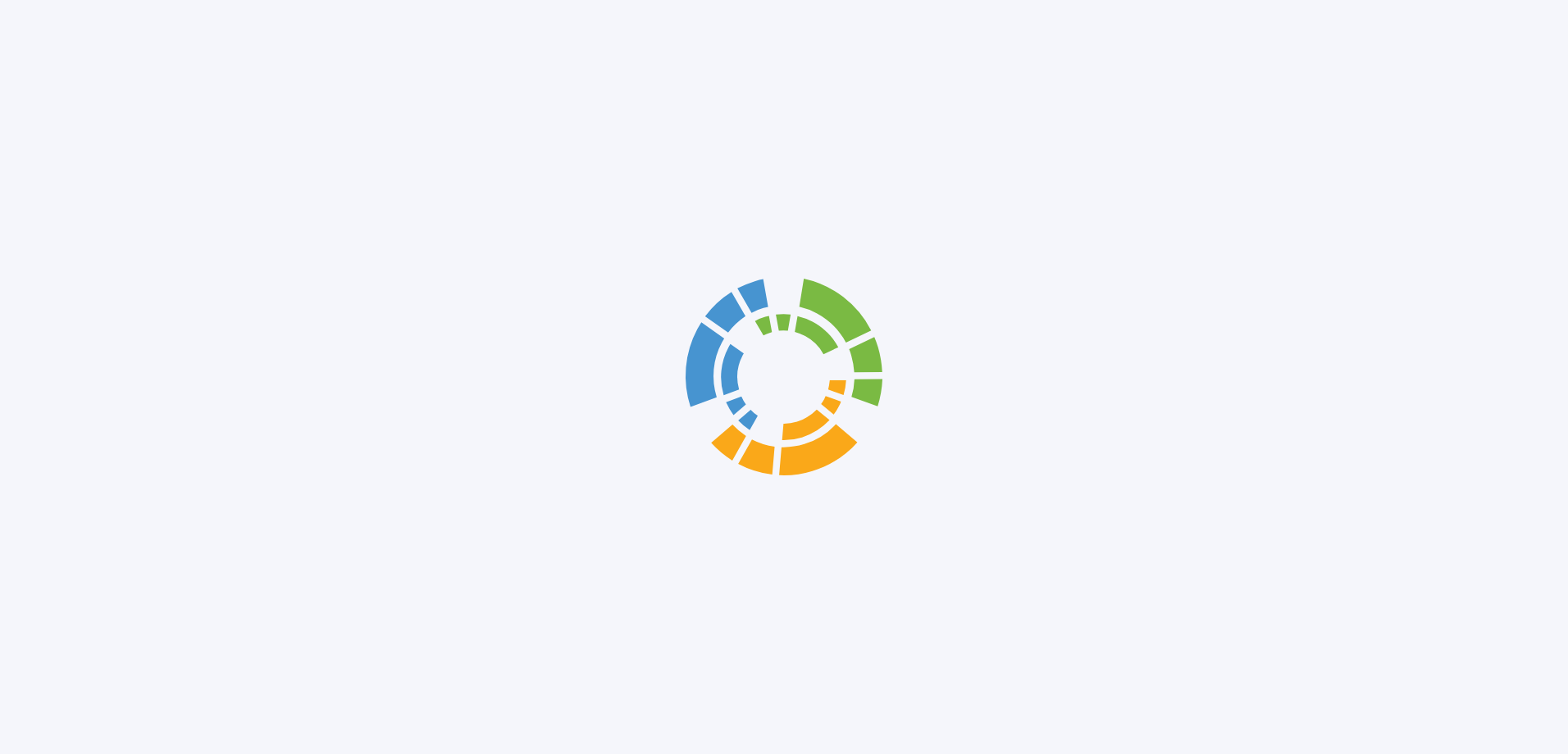 scroll, scrollTop: 0, scrollLeft: 0, axis: both 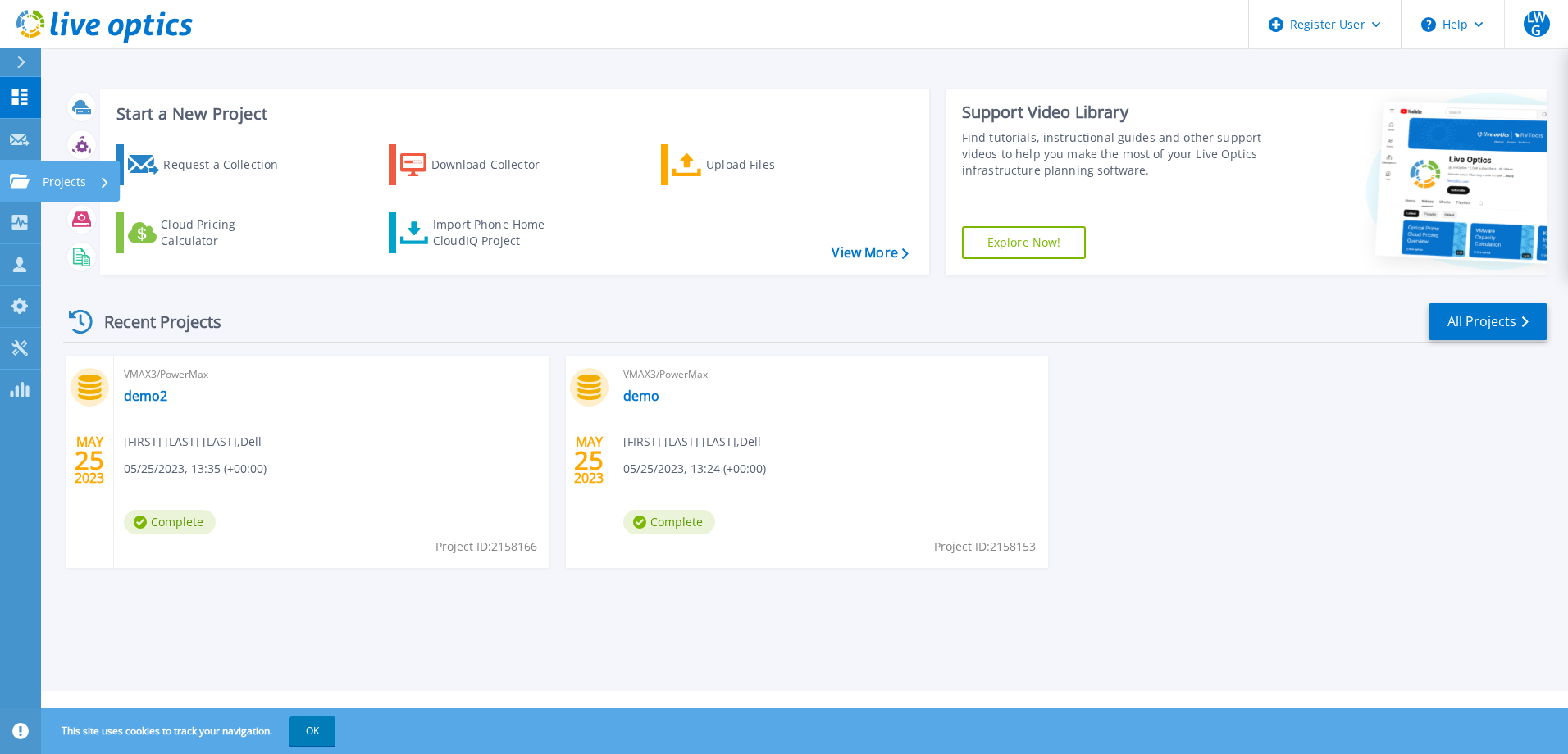 click on "Projects" at bounding box center (64, 182) 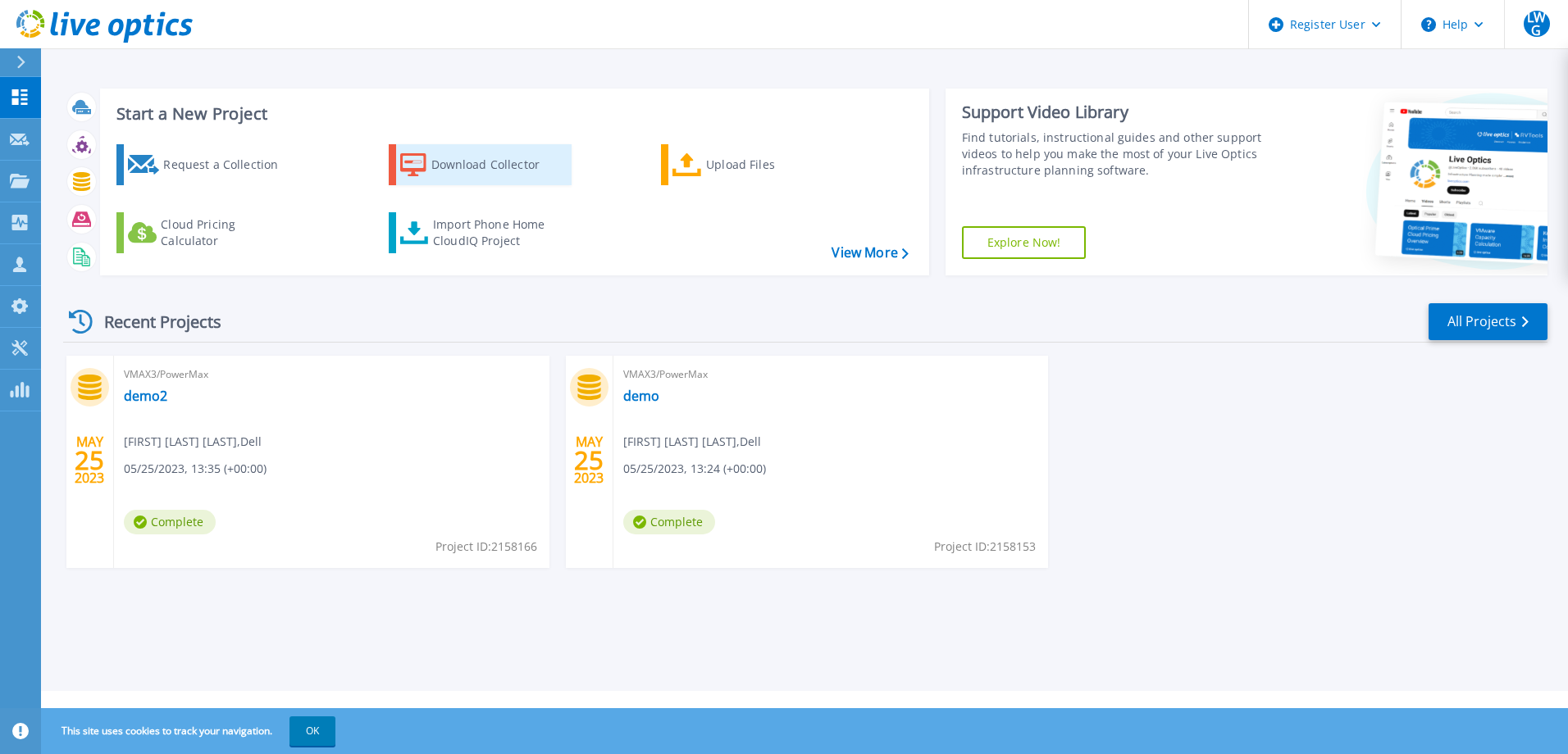 click on "Download Collector" at bounding box center [497, 165] 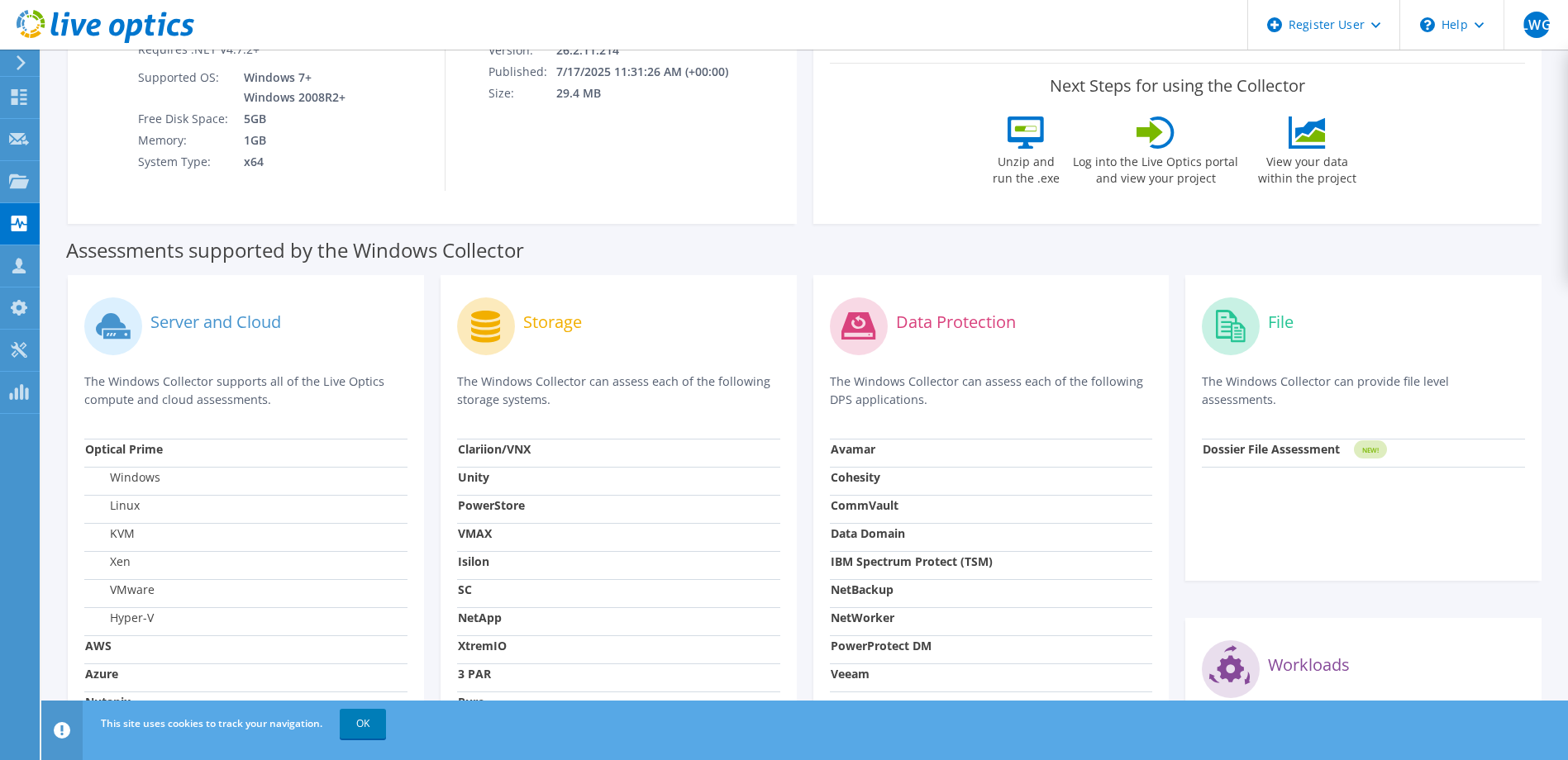 scroll, scrollTop: 443, scrollLeft: 0, axis: vertical 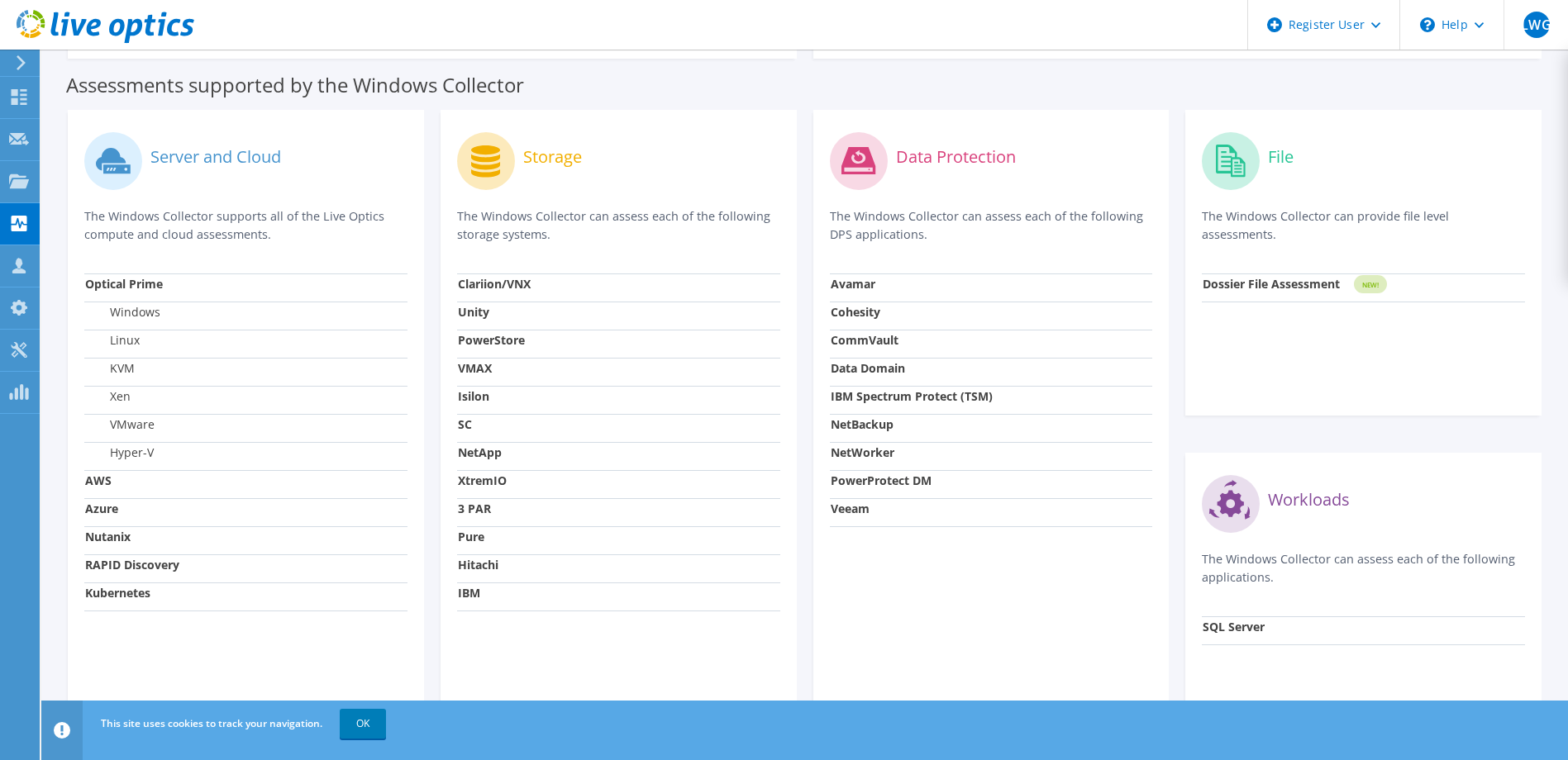 click on "VMAX" at bounding box center [474, 368] 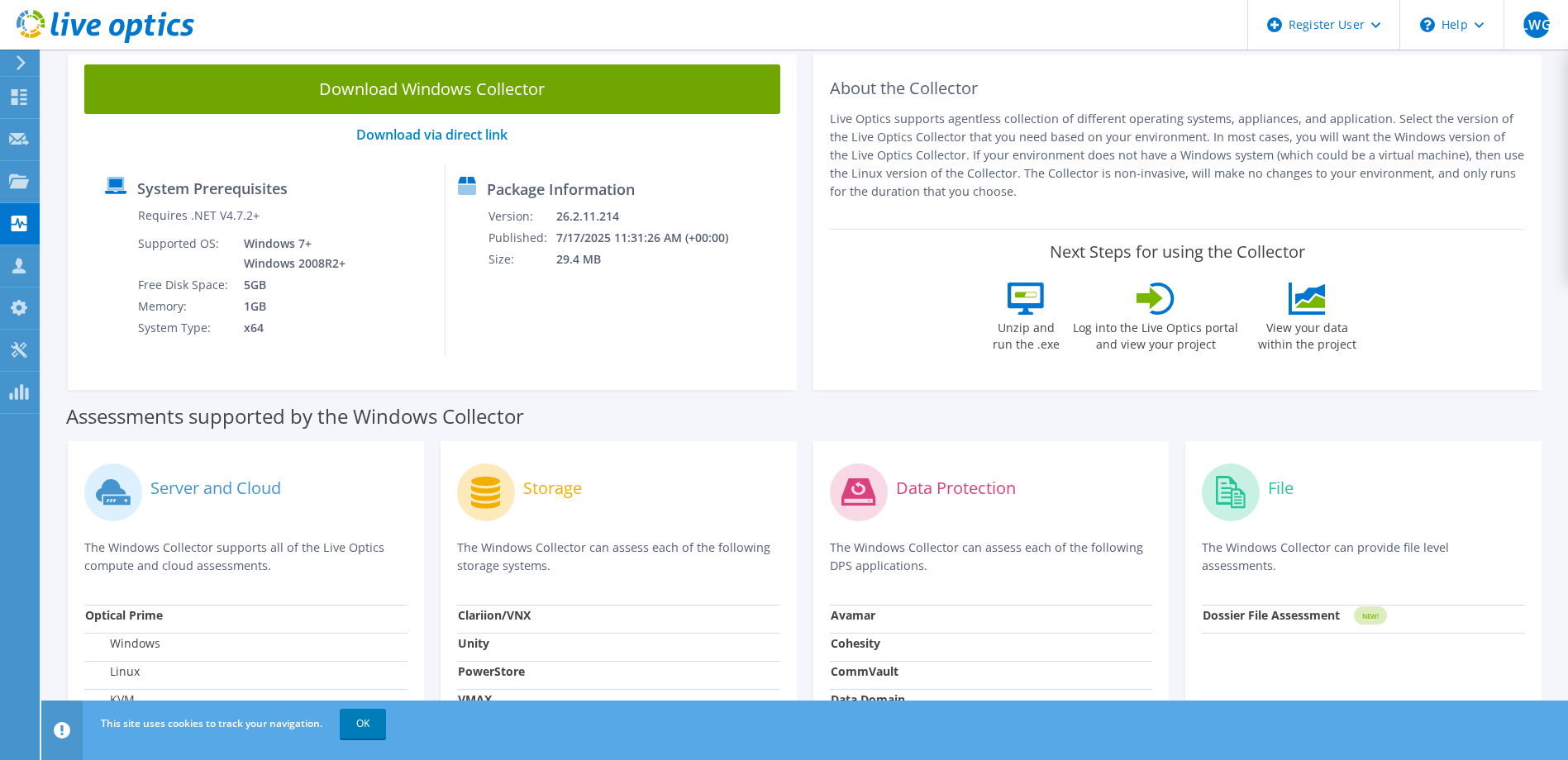 scroll, scrollTop: 0, scrollLeft: 0, axis: both 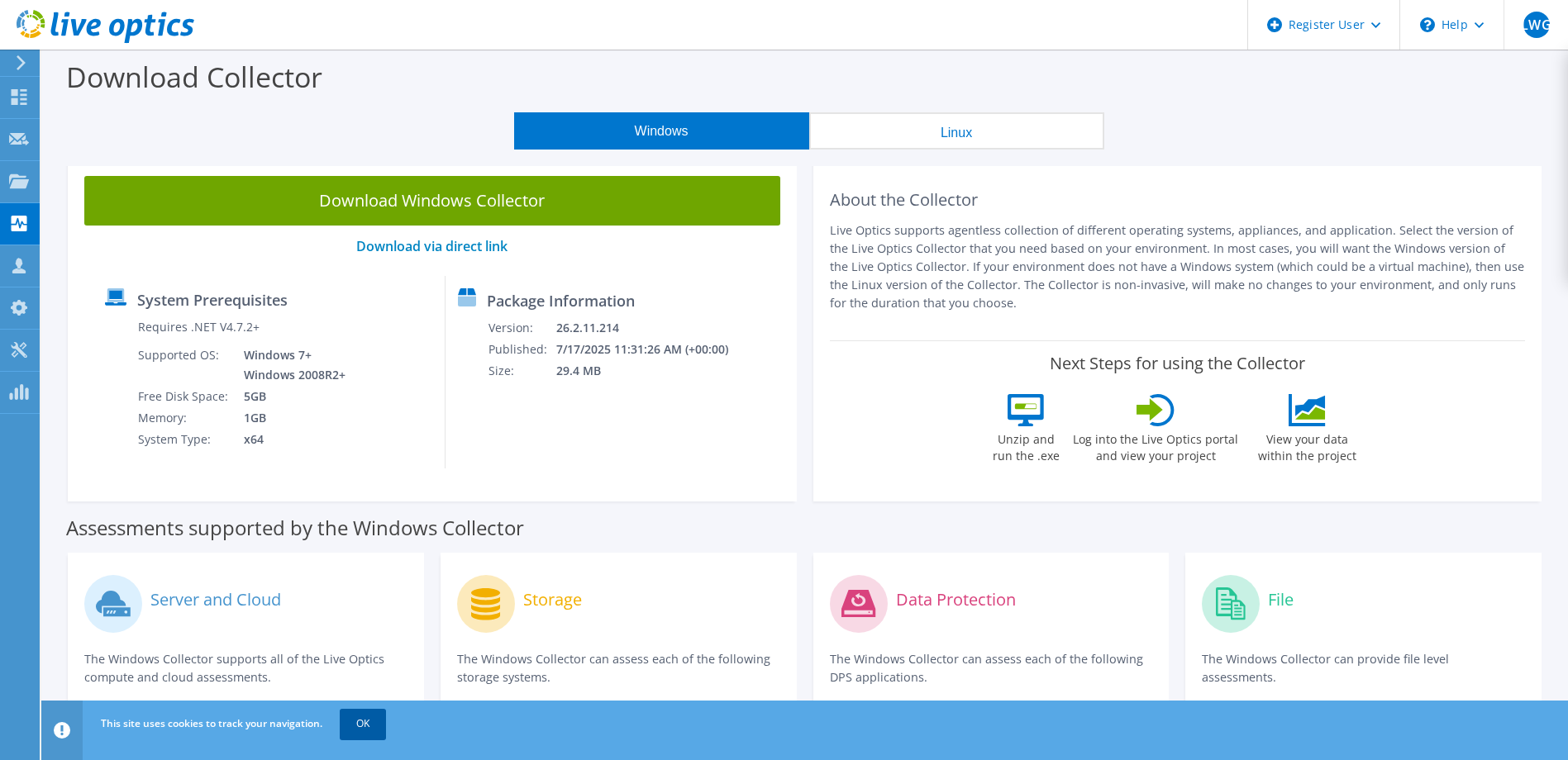 click on "OK" at bounding box center [363, 724] 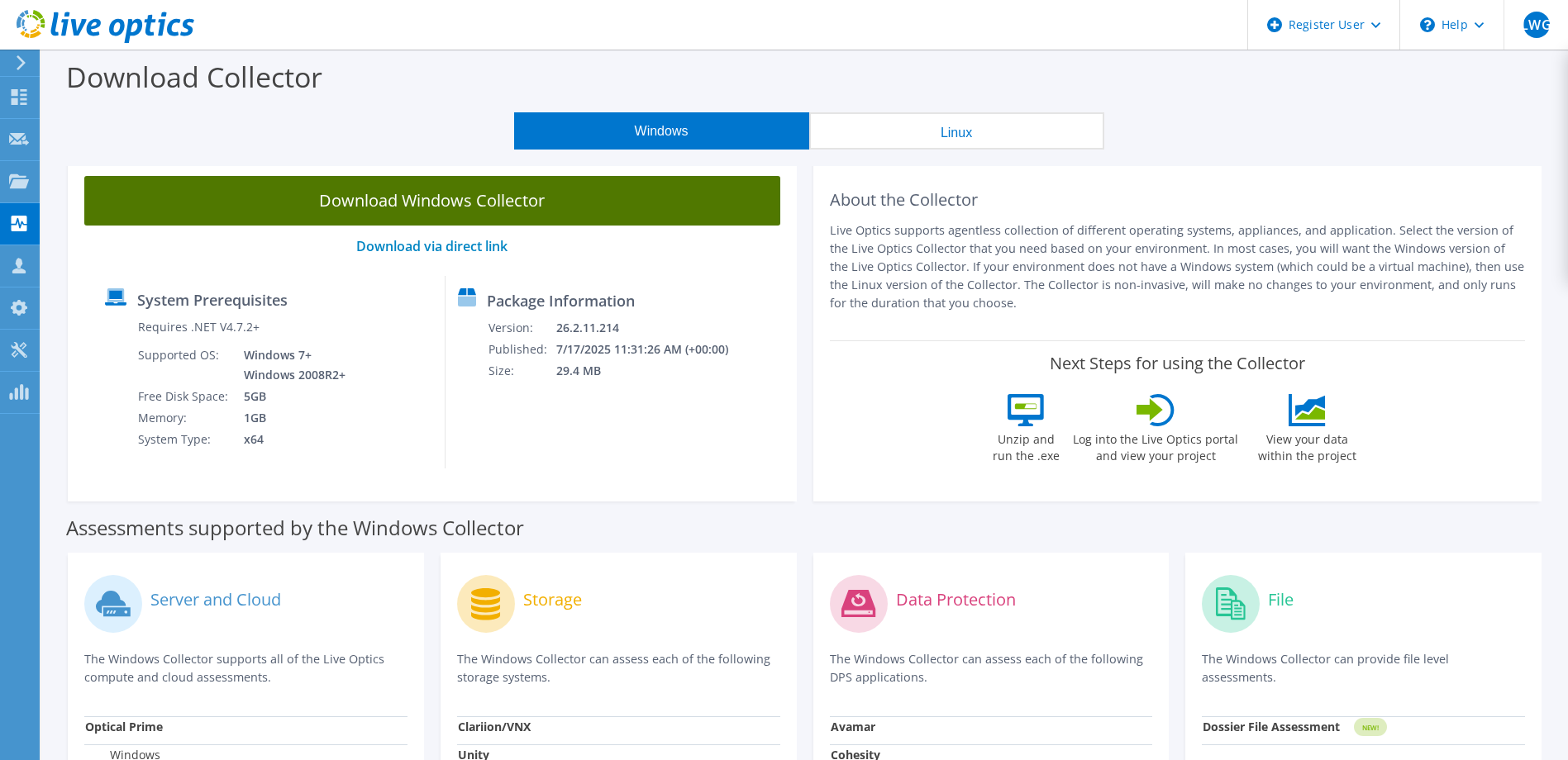 click on "Download Windows Collector" at bounding box center [432, 201] 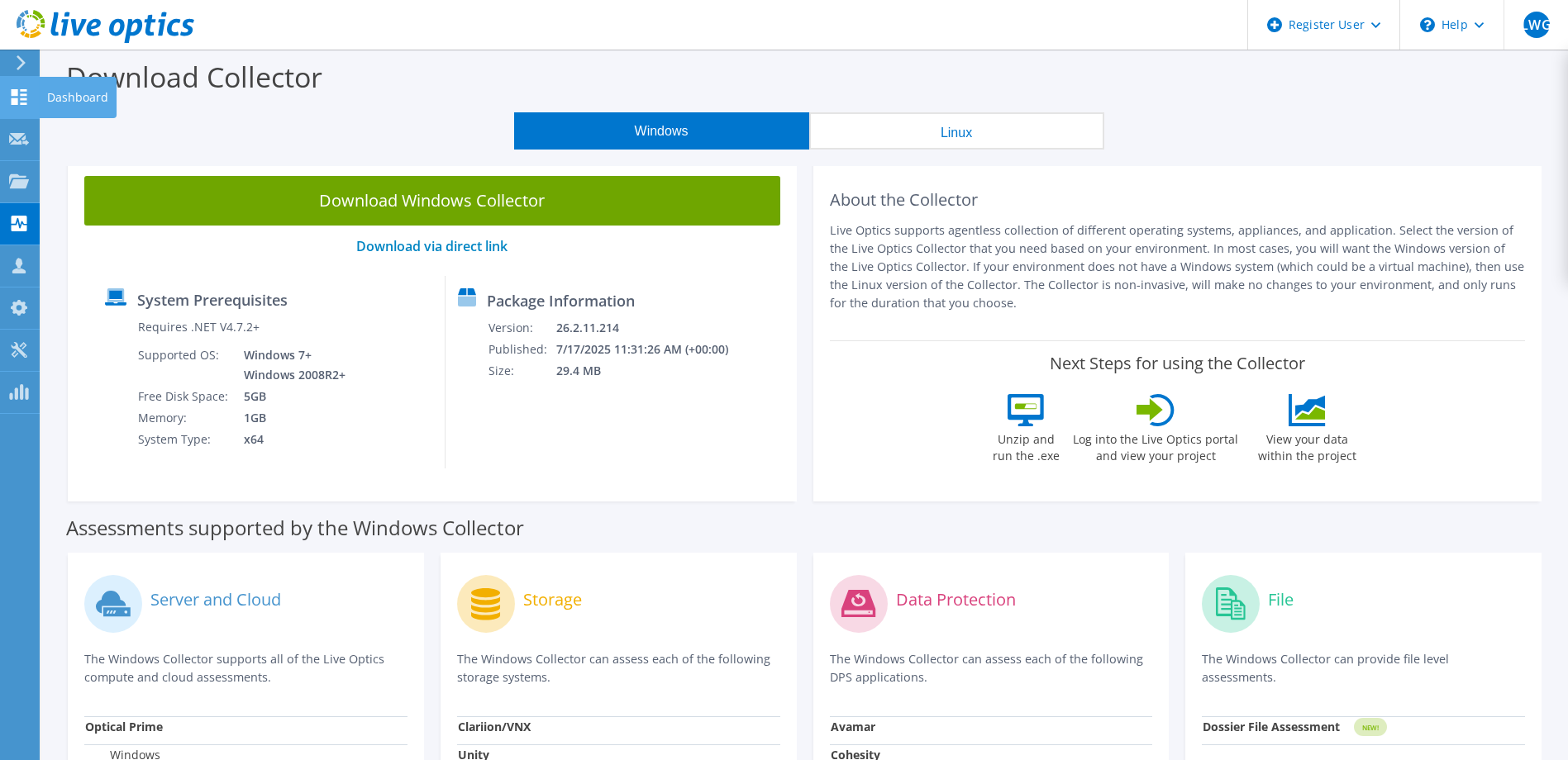 click 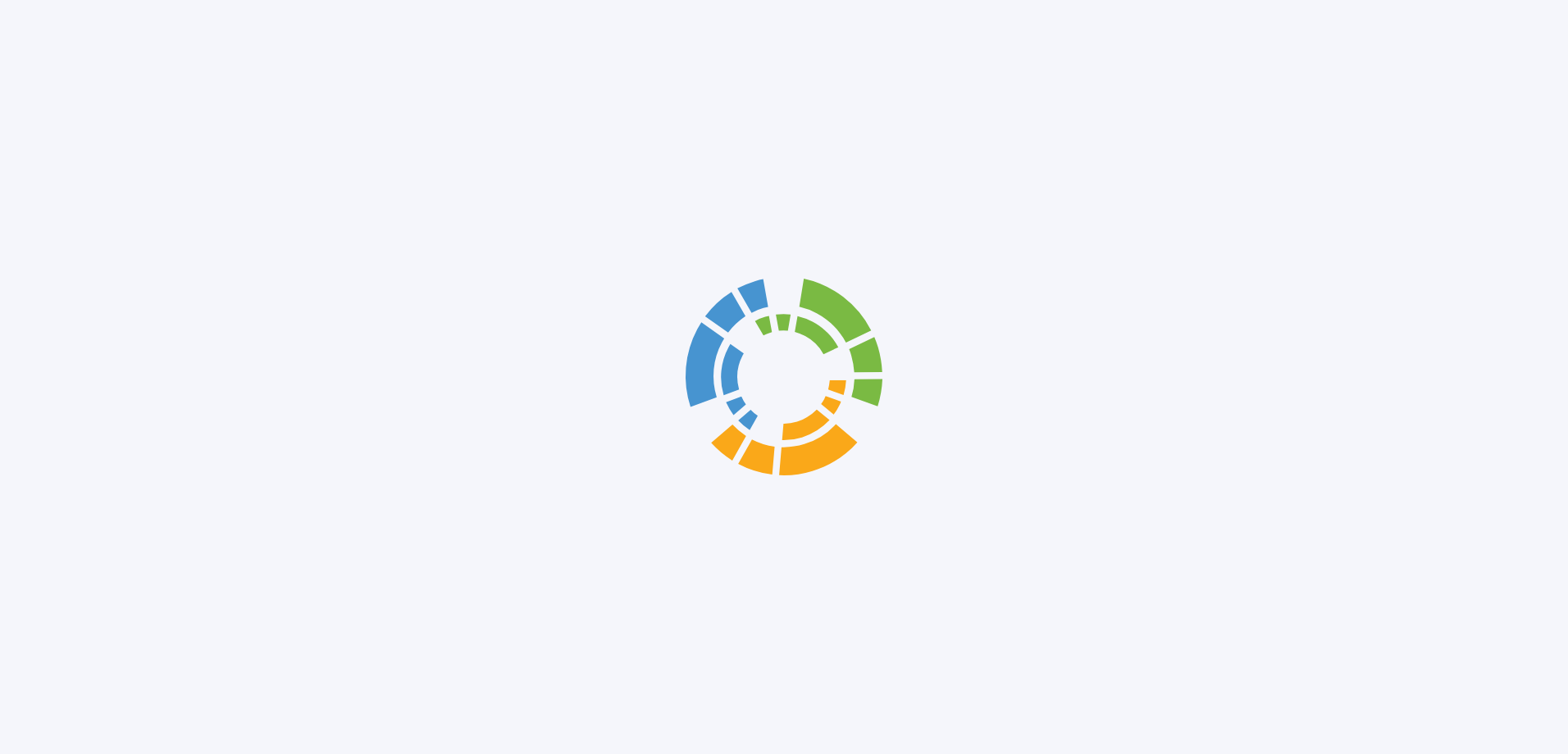 scroll, scrollTop: 0, scrollLeft: 0, axis: both 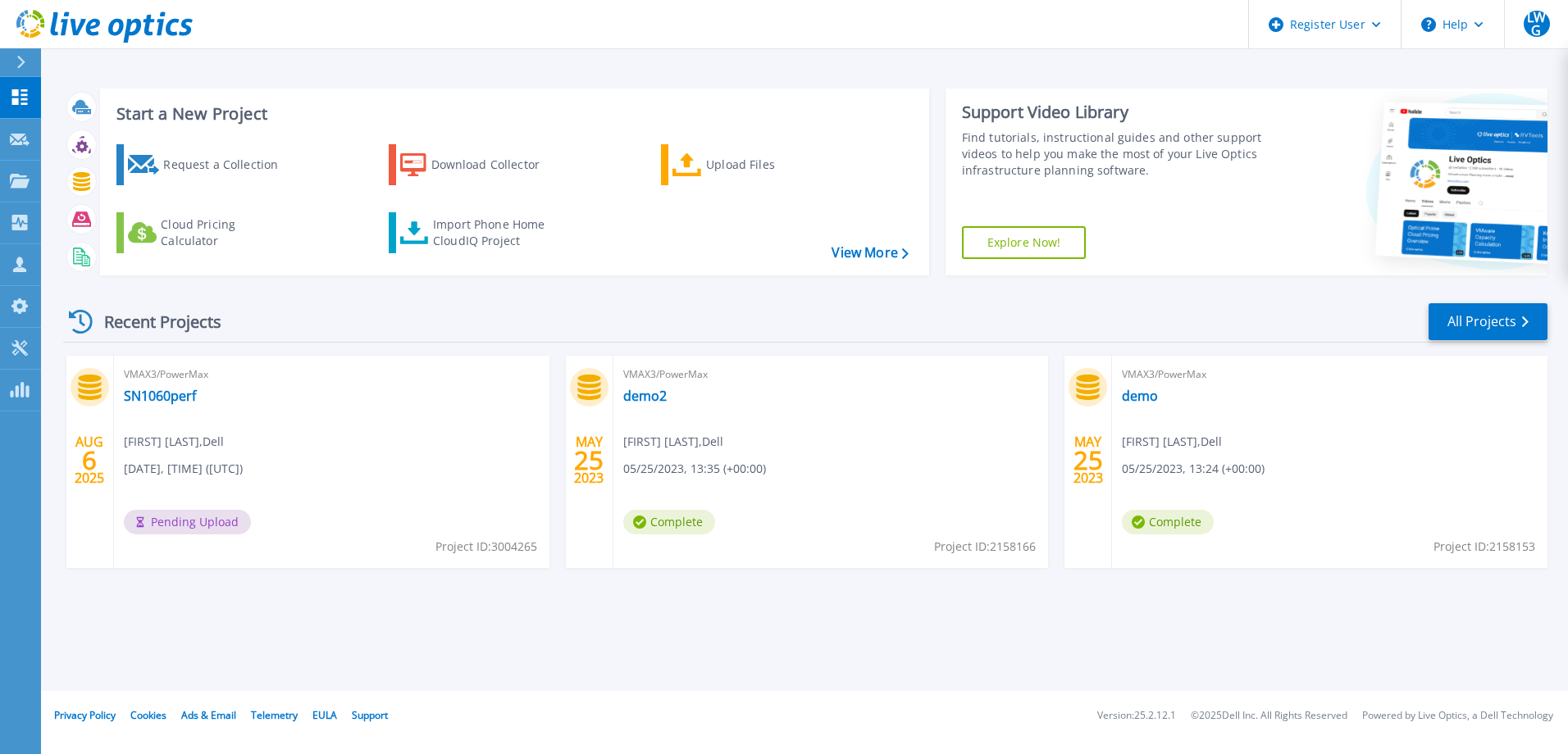 click on "Start a New Project     Request a Collection     Download Collector     Upload Files     Cloud Pricing Calculator     Import Phone Home CloudIQ Project View More  Support Video Library Find tutorials, instructional guides and other support videos to help you make the most of your Live Optics infrastructure planning software. Explore Now! Recent Projects All Projects AUG   6   2025 VMAX3/PowerMax SN1060perf [FIRST] [LAST] ,  Dell  [DATE], [TIME] ([UTC]) Pending Upload Project ID:  3004265 MAY   25   2023 VMAX3/PowerMax demo [FIRST] [LAST] ,  Dell  [DATE], [TIME] ([UTC]) Complete Project ID:  2158166 MAY   25   2023 VMAX3/PowerMax demo [FIRST] [LAST] ,  Dell  [DATE], [TIME] ([UTC]) Complete Project ID:  2158153" at bounding box center (805, 345) 